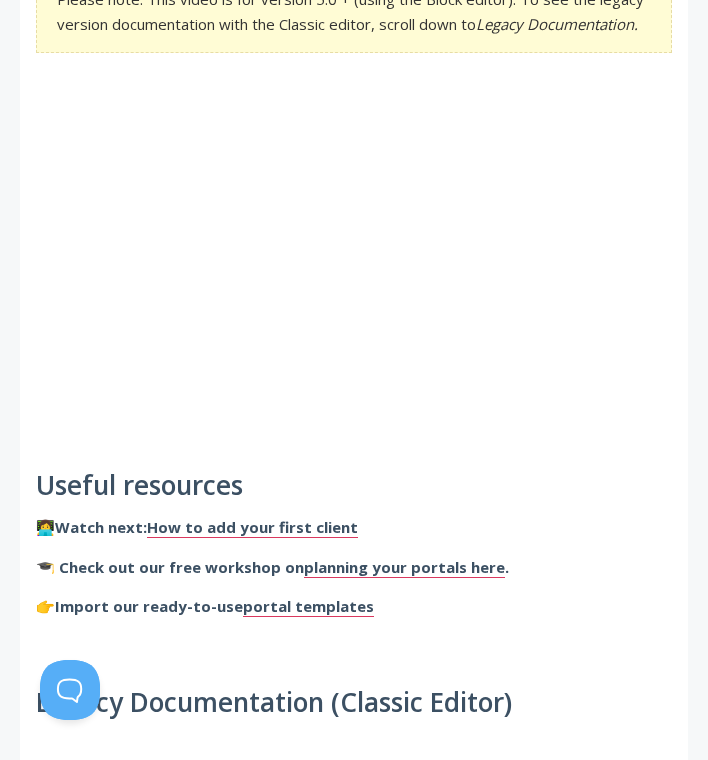 scroll, scrollTop: 235, scrollLeft: 0, axis: vertical 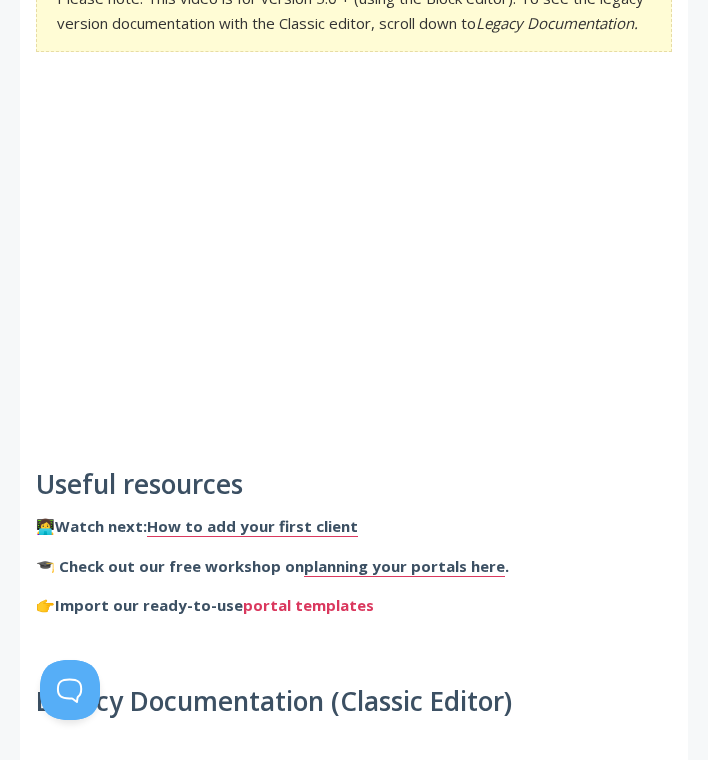 click on "portal templates" at bounding box center (308, 605) 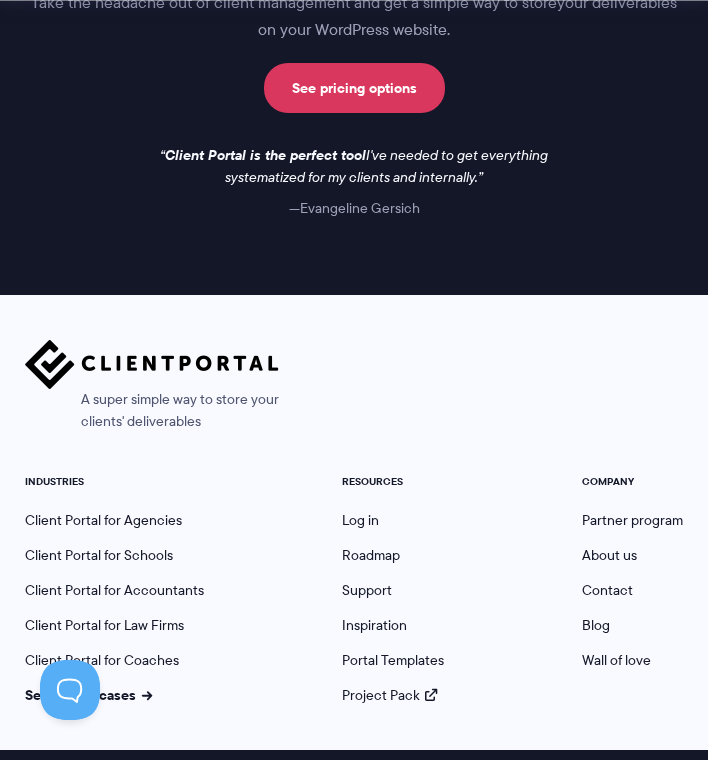 scroll, scrollTop: 1676, scrollLeft: 0, axis: vertical 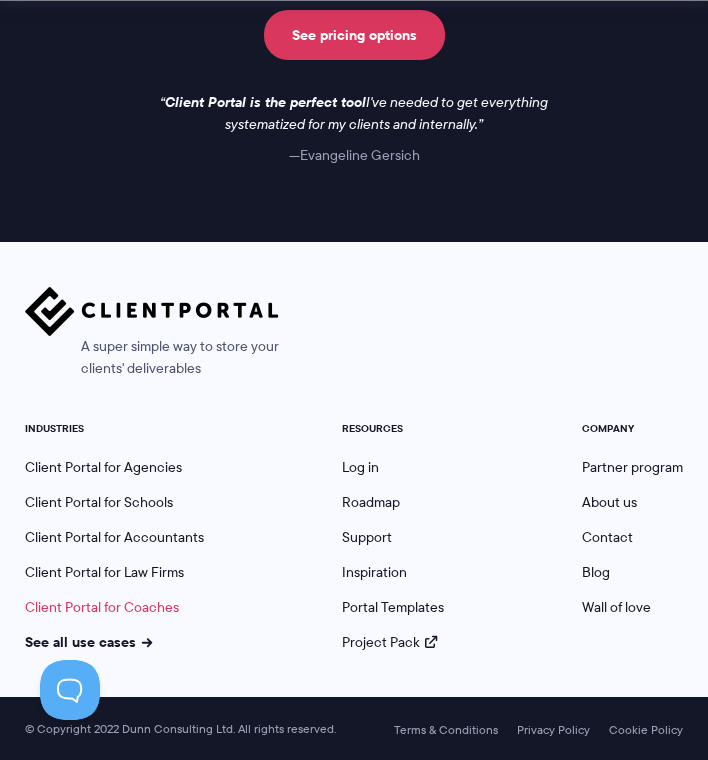 click on "Client Portal for Coaches" at bounding box center (102, 607) 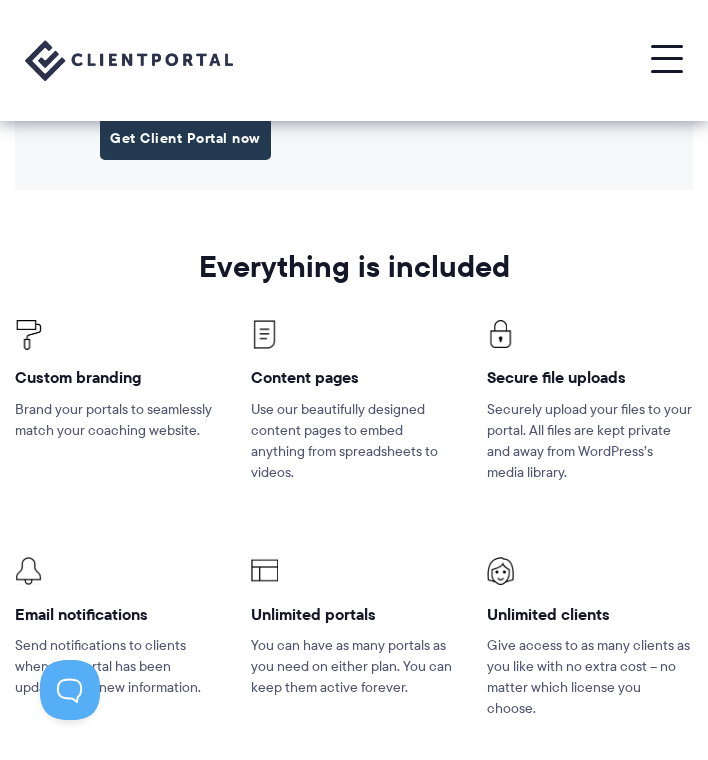scroll, scrollTop: 2926, scrollLeft: 0, axis: vertical 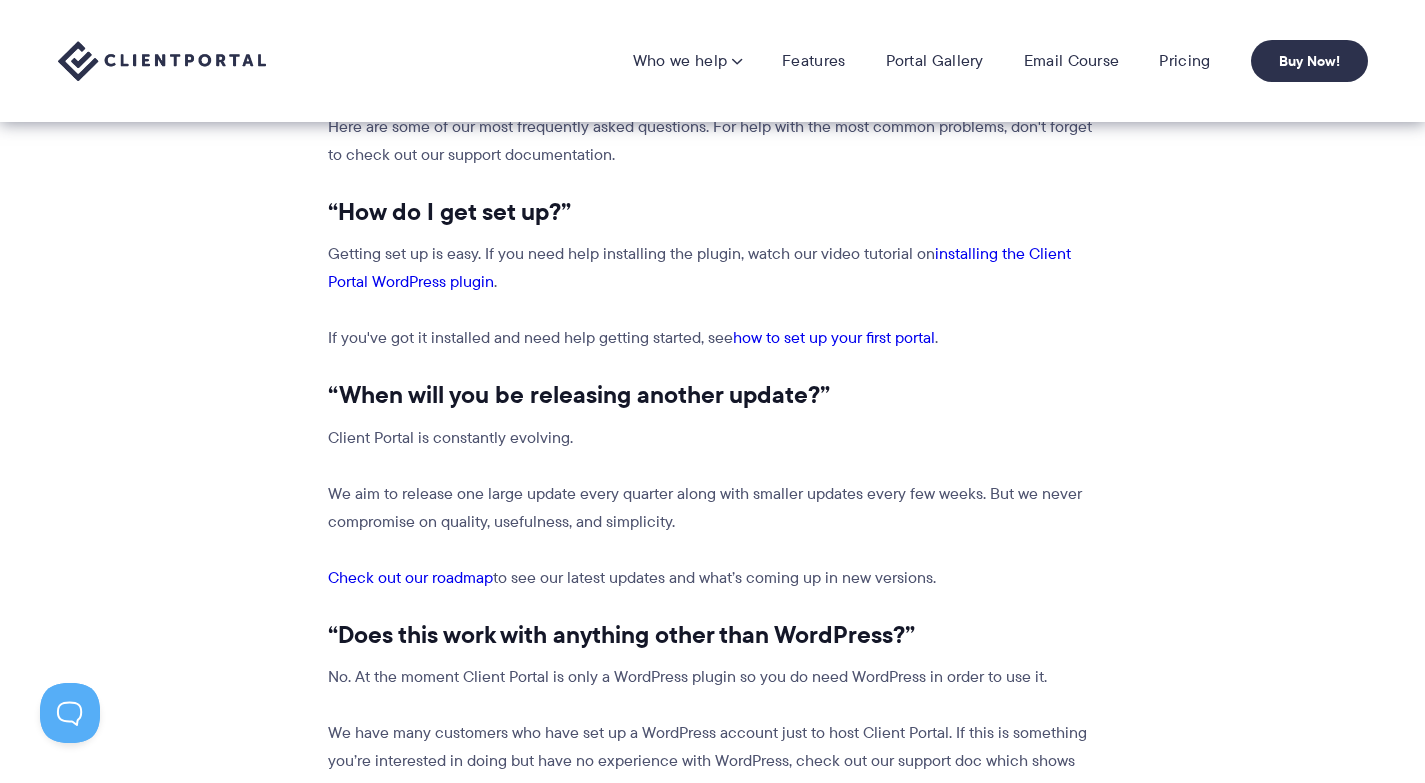 click on "how to set up your first portal" at bounding box center (834, 337) 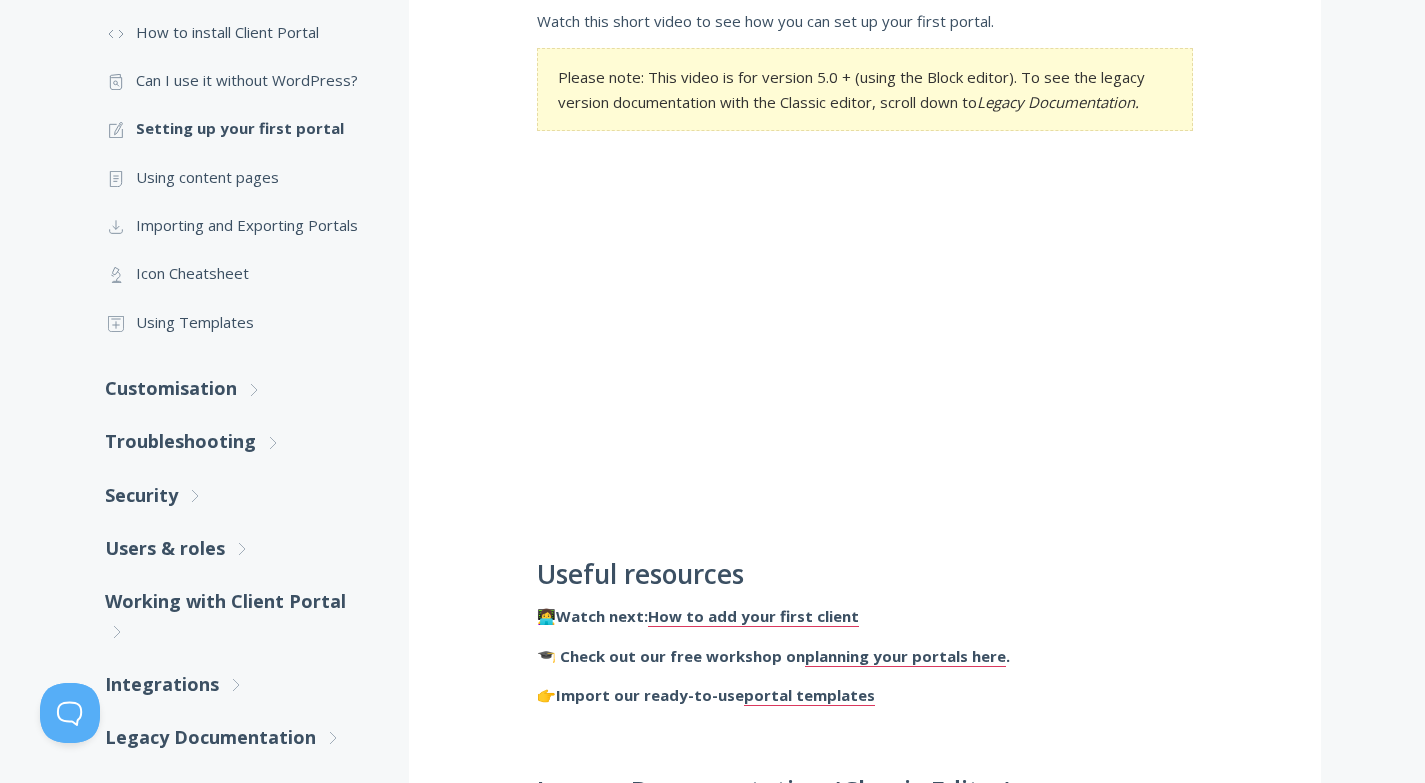 scroll, scrollTop: 486, scrollLeft: 0, axis: vertical 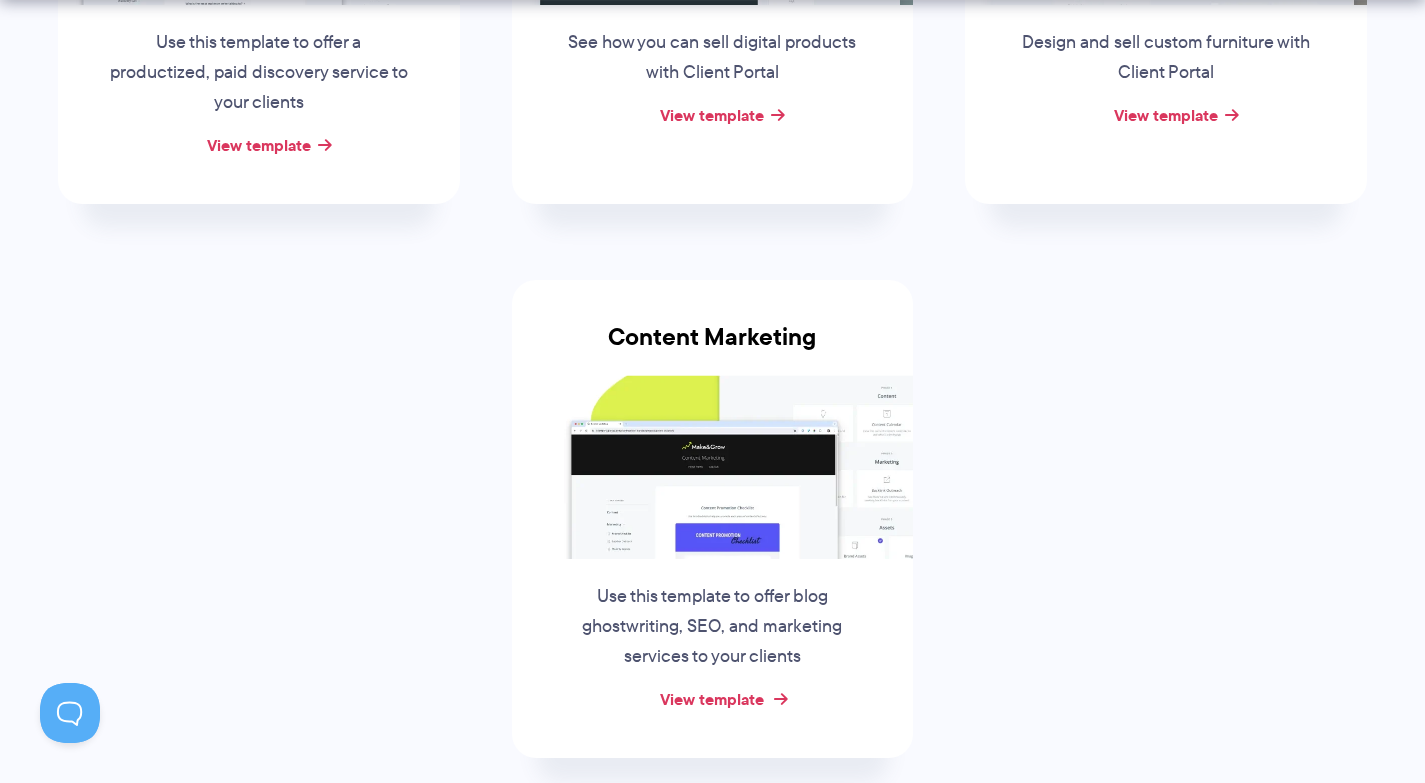 click on "View template" at bounding box center (712, 699) 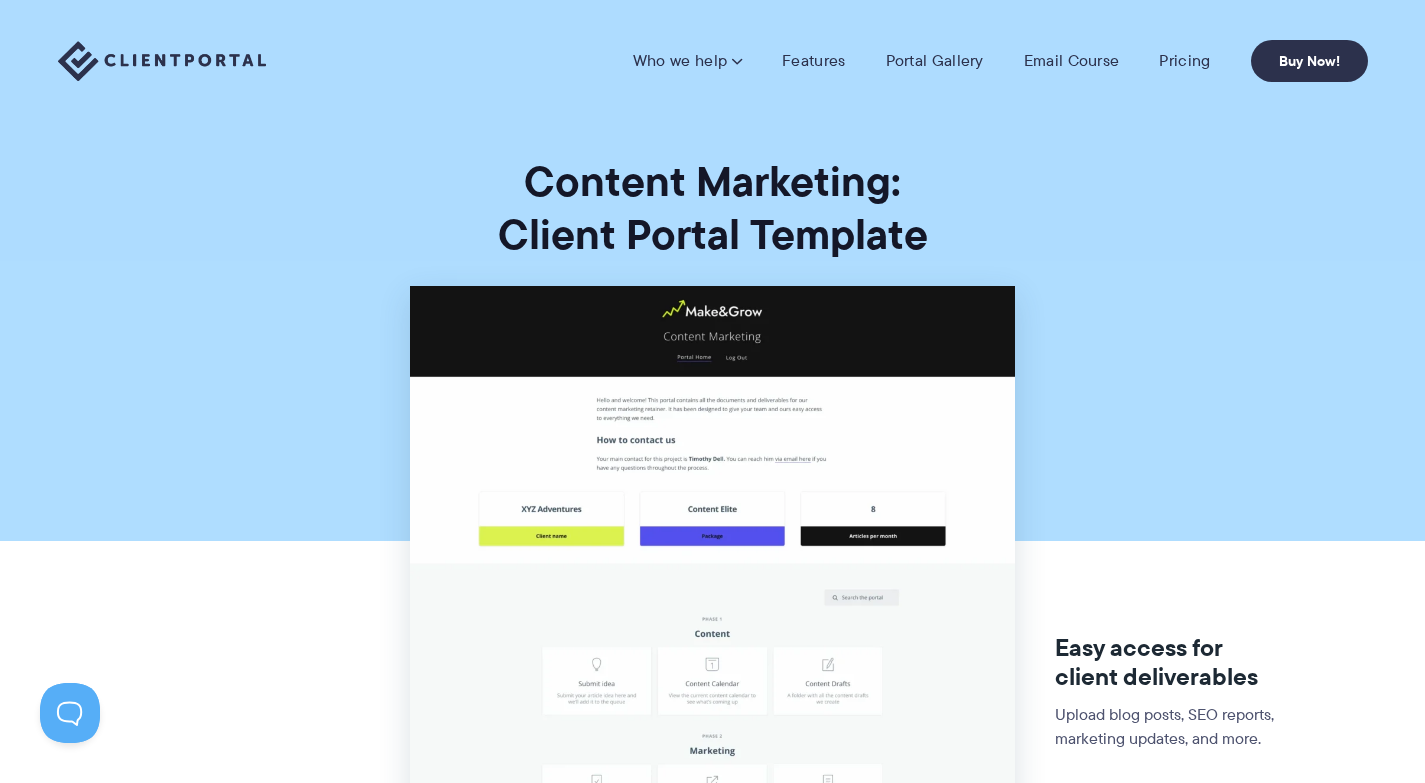 scroll, scrollTop: 0, scrollLeft: 0, axis: both 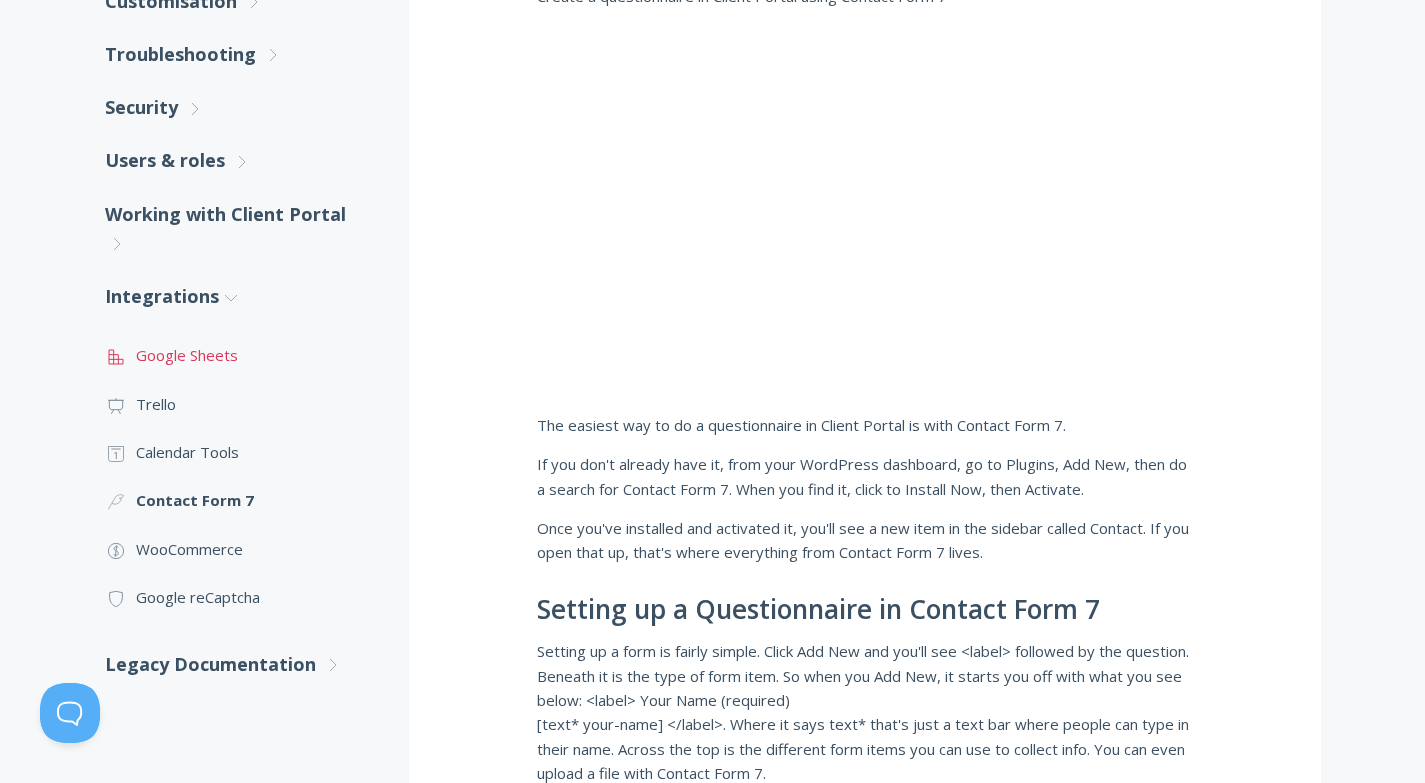 click on ".st0{fill:none;stroke:#000000;stroke-width:2;stroke-miterlimit:10;}
2. Design - Office              Google Sheets" at bounding box center [237, 355] 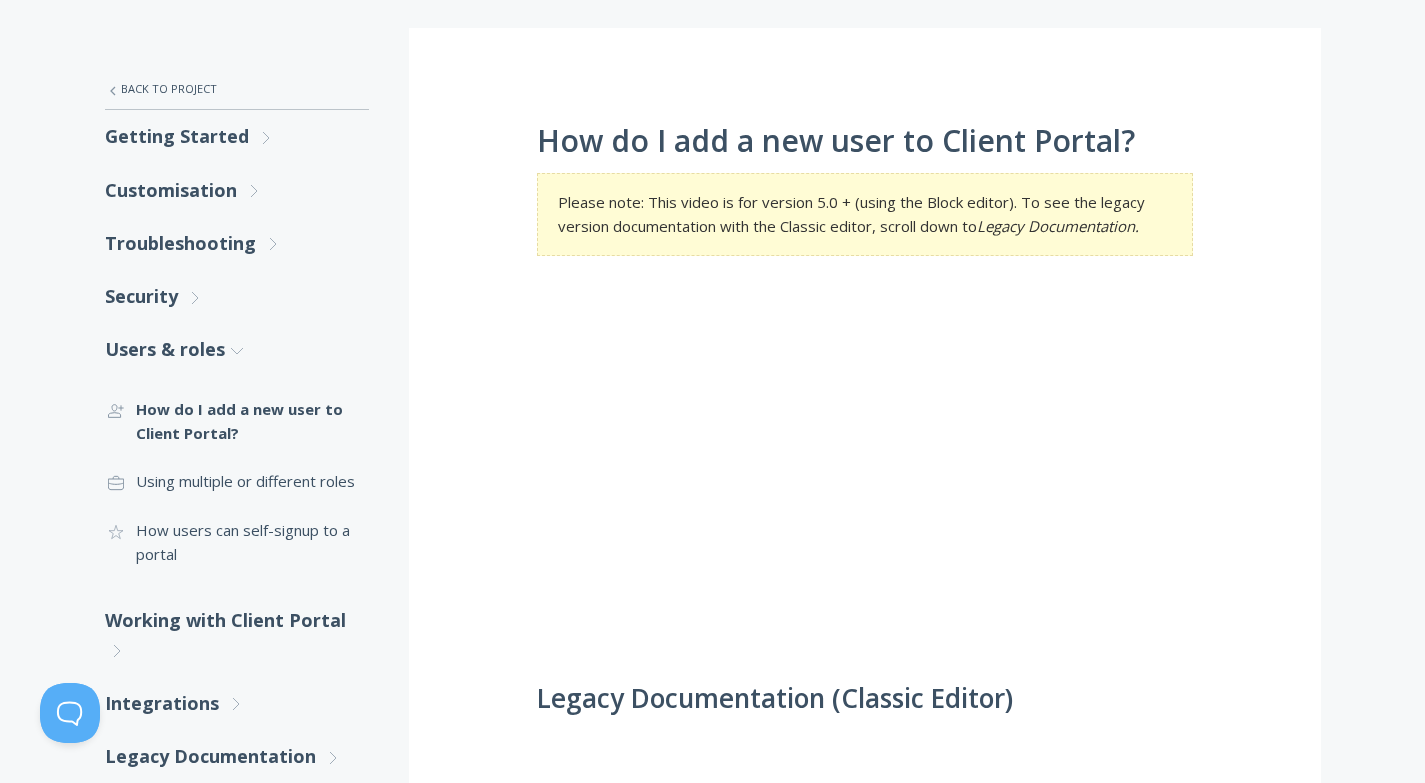 scroll, scrollTop: 207, scrollLeft: 0, axis: vertical 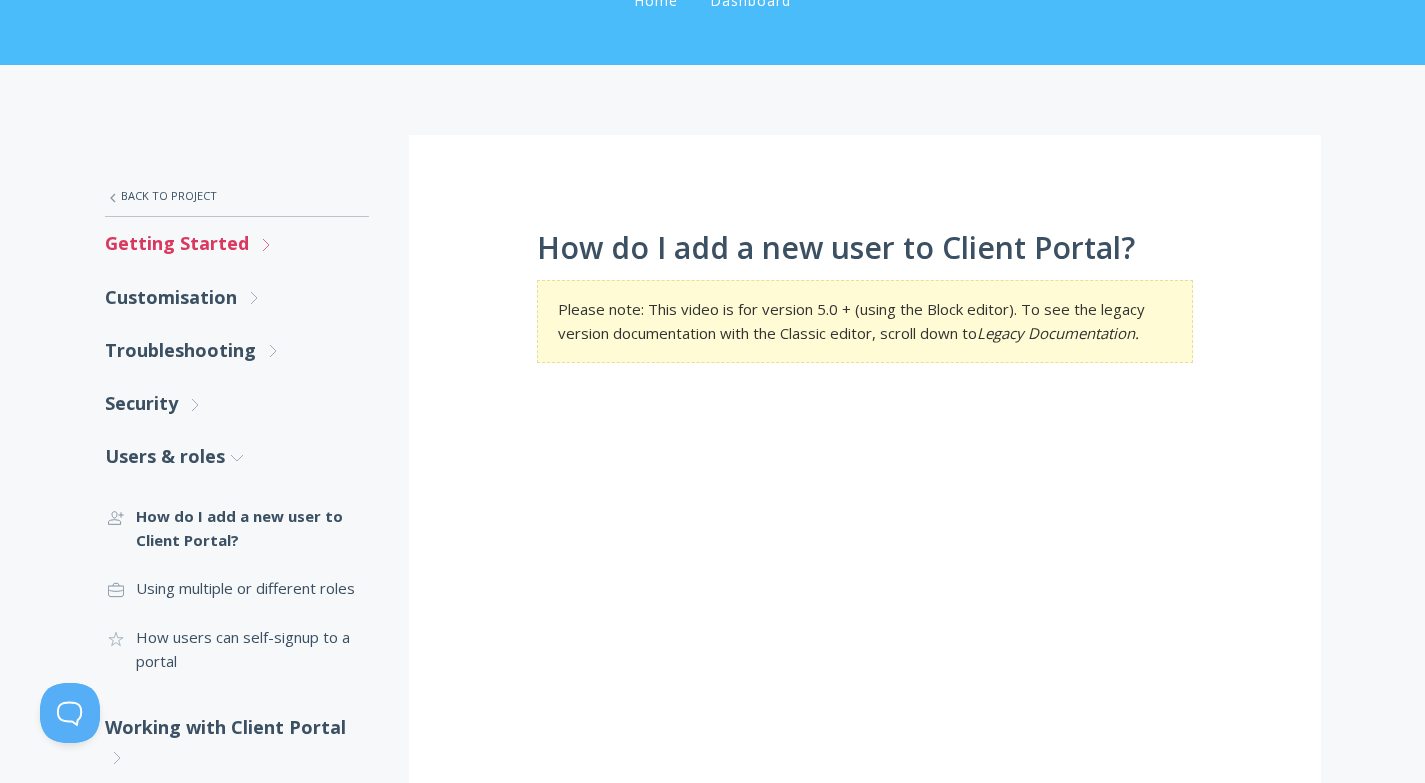 click on "Getting Started
.st0{fill:none;stroke:#000000;stroke-width:2;stroke-miterlimit:10;}
Untitled-27
.st0{fill:none;stroke:#000000;stroke-width:2;stroke-miterlimit:10;}
Untitled-27" at bounding box center [237, 243] 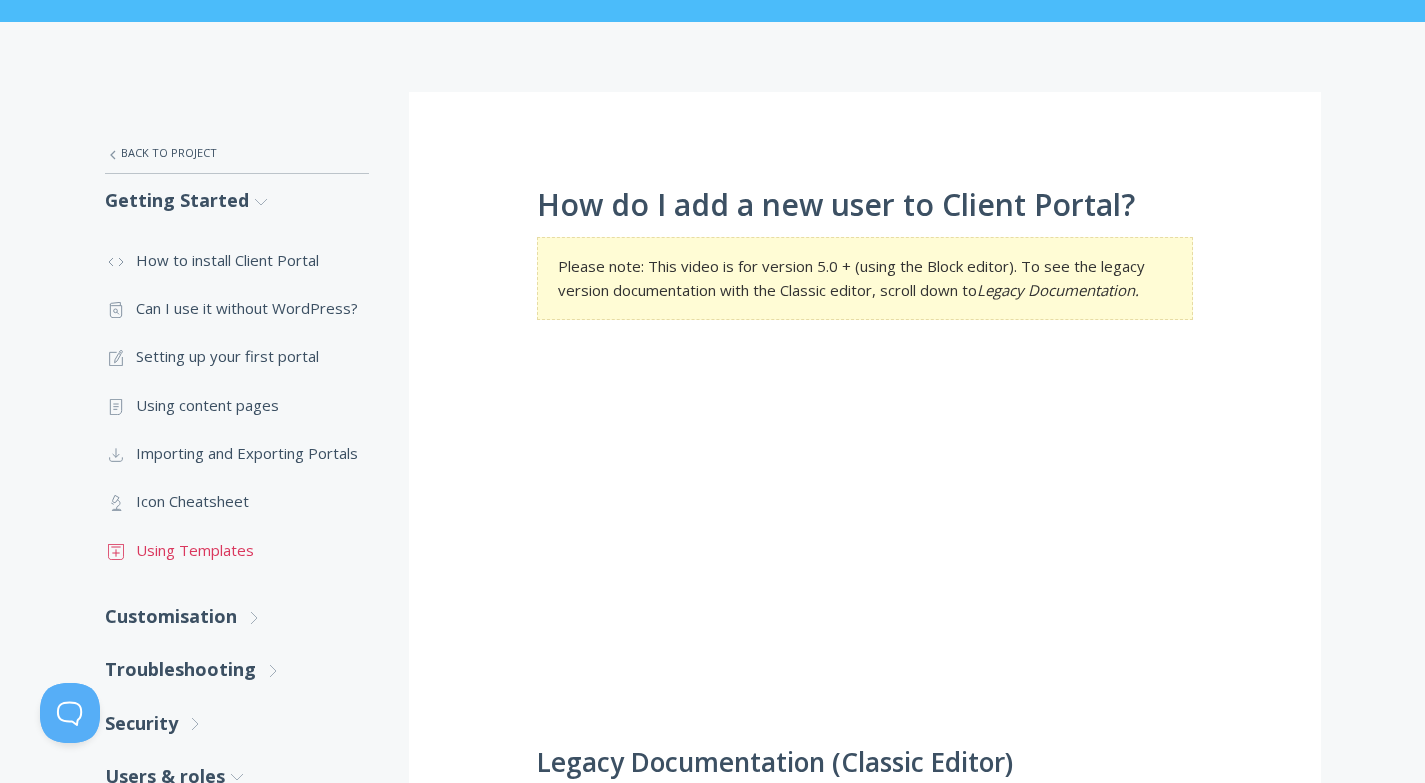 scroll, scrollTop: 257, scrollLeft: 0, axis: vertical 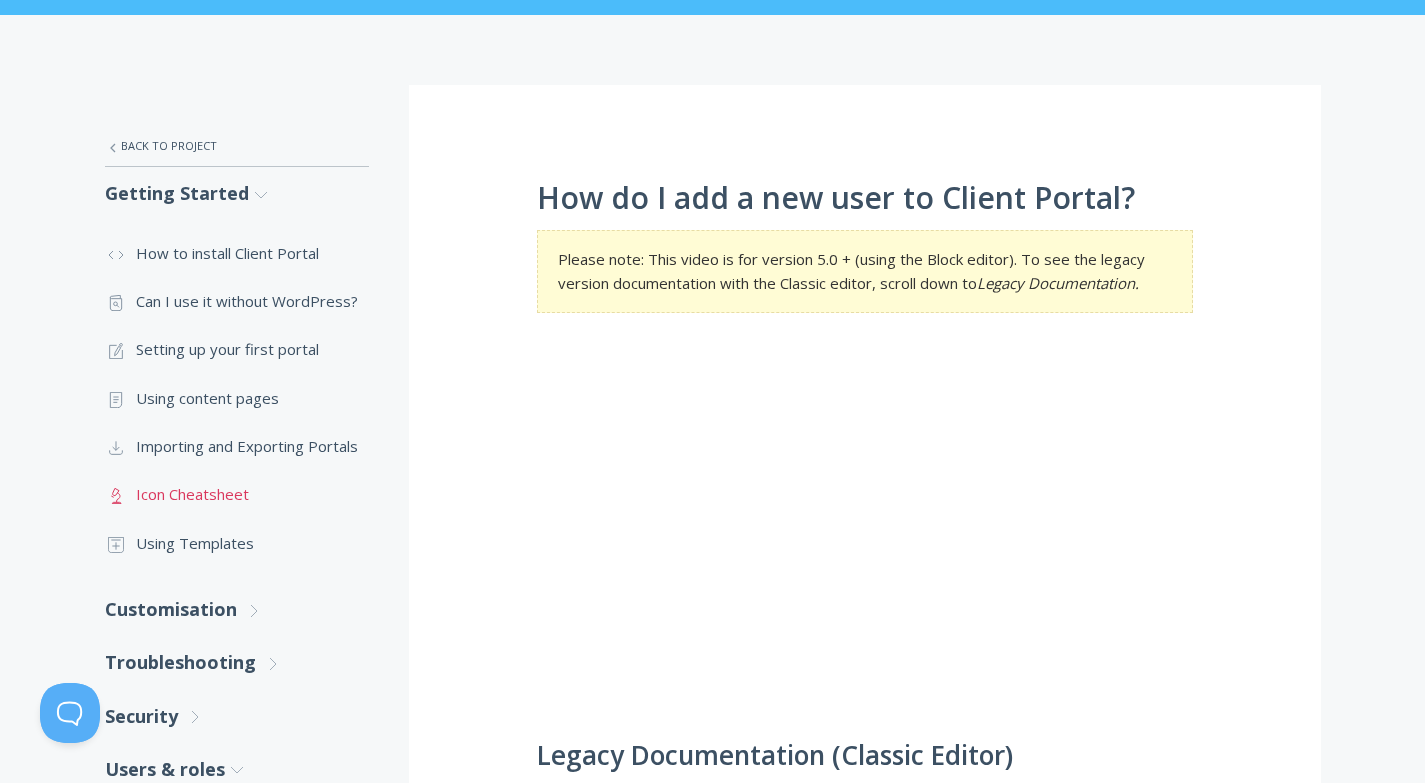click on ".st0{fill:none;stroke:#000000;stroke-width:2;stroke-miterlimit:10;}
Untitled-25                  Icon Cheatsheet" at bounding box center (237, 494) 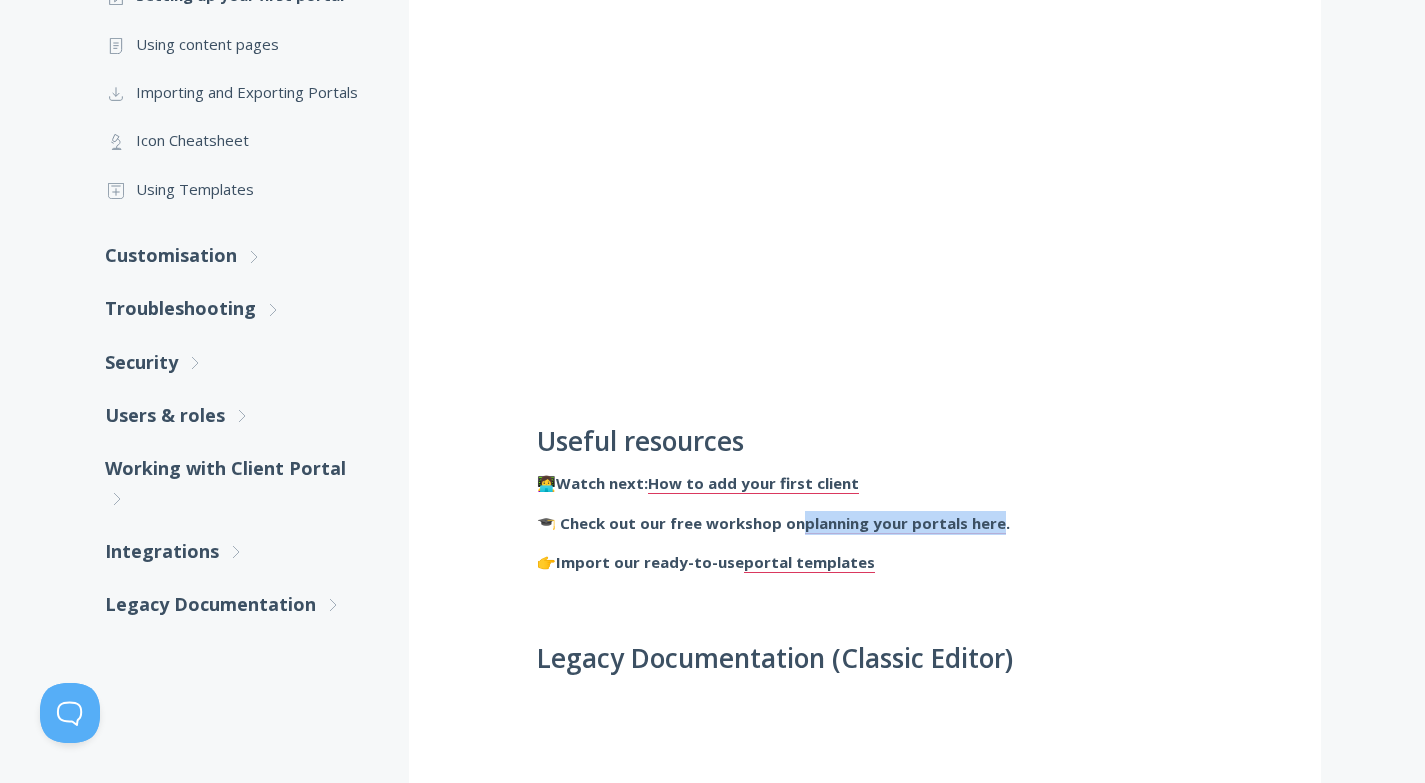 scroll, scrollTop: 613, scrollLeft: 0, axis: vertical 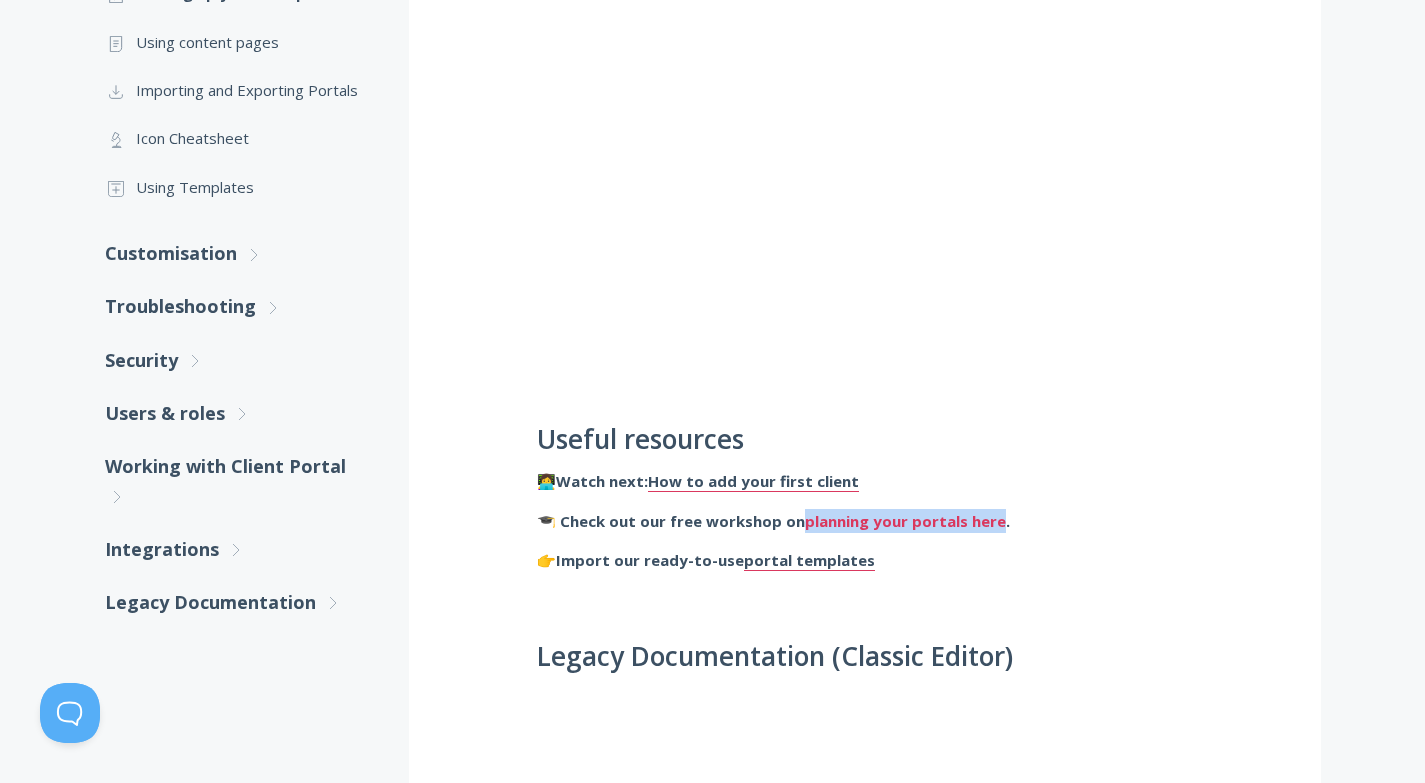 click on "planning your portals here" at bounding box center [905, 521] 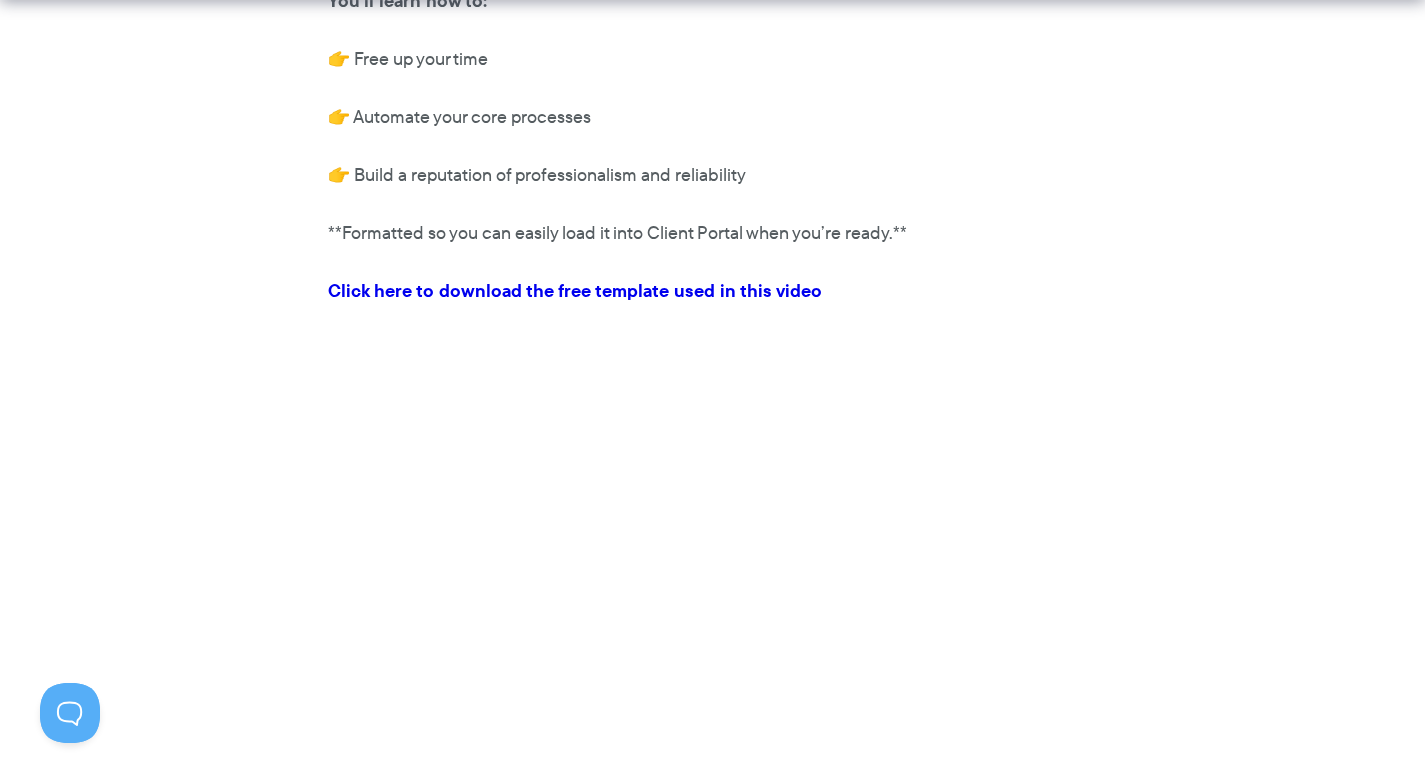 scroll, scrollTop: 683, scrollLeft: 0, axis: vertical 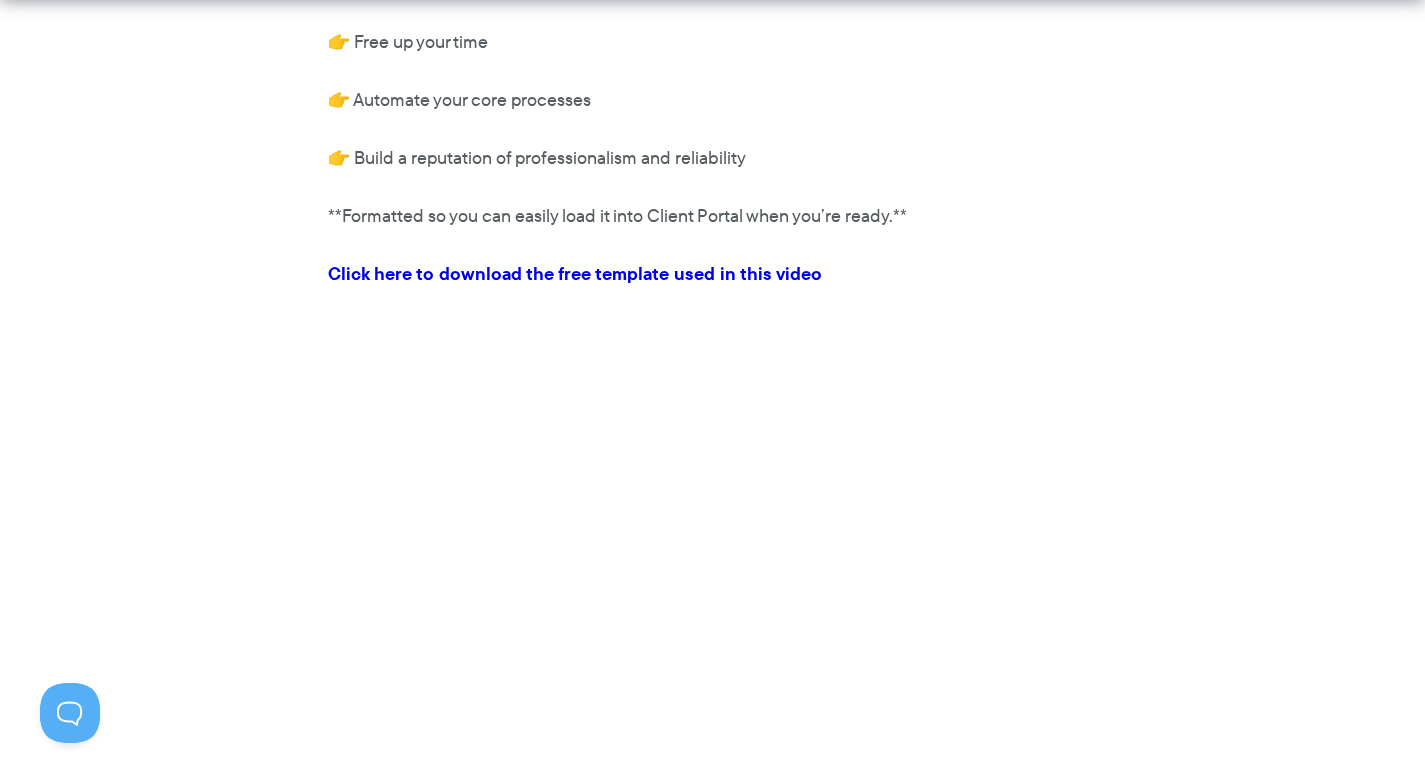 click on "Click here to download the free template used in this video" at bounding box center (575, 273) 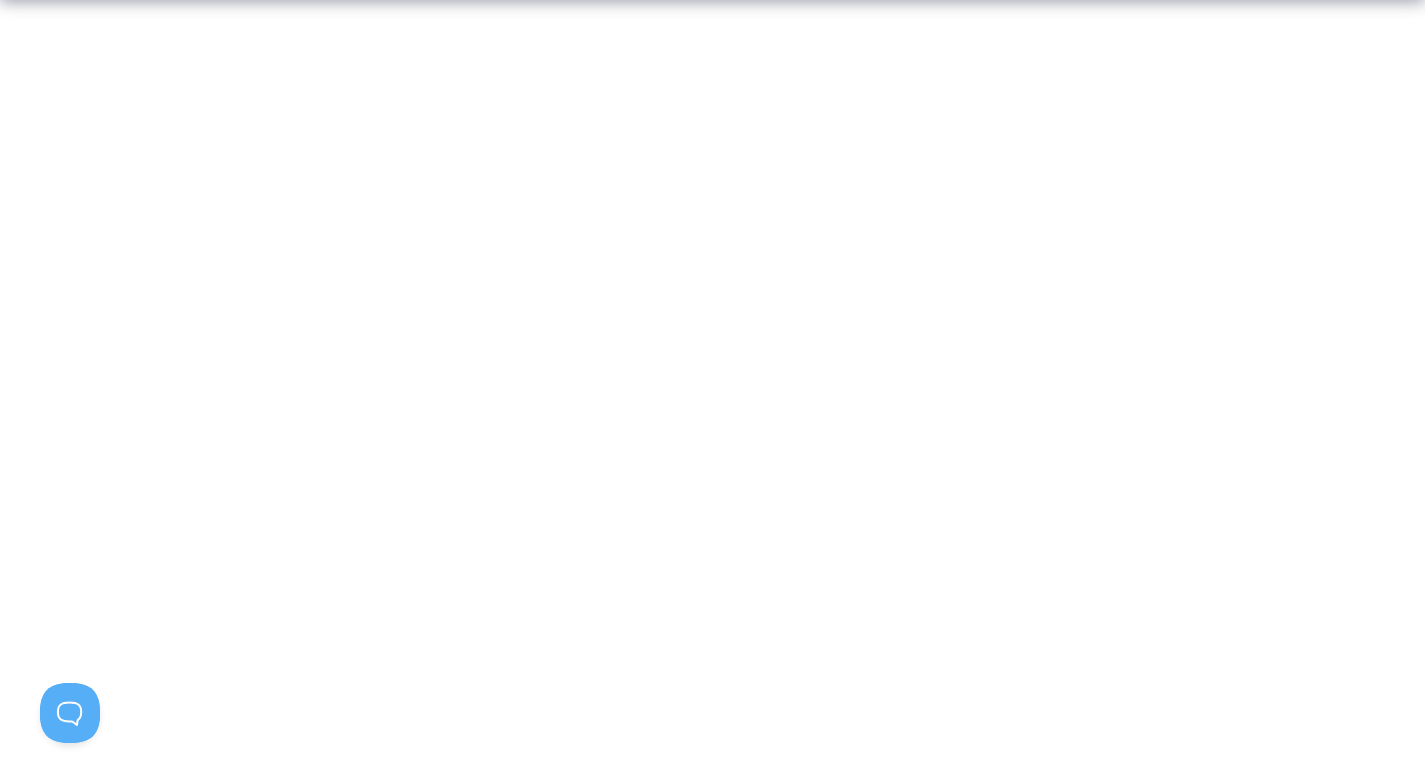 scroll, scrollTop: 1084, scrollLeft: 0, axis: vertical 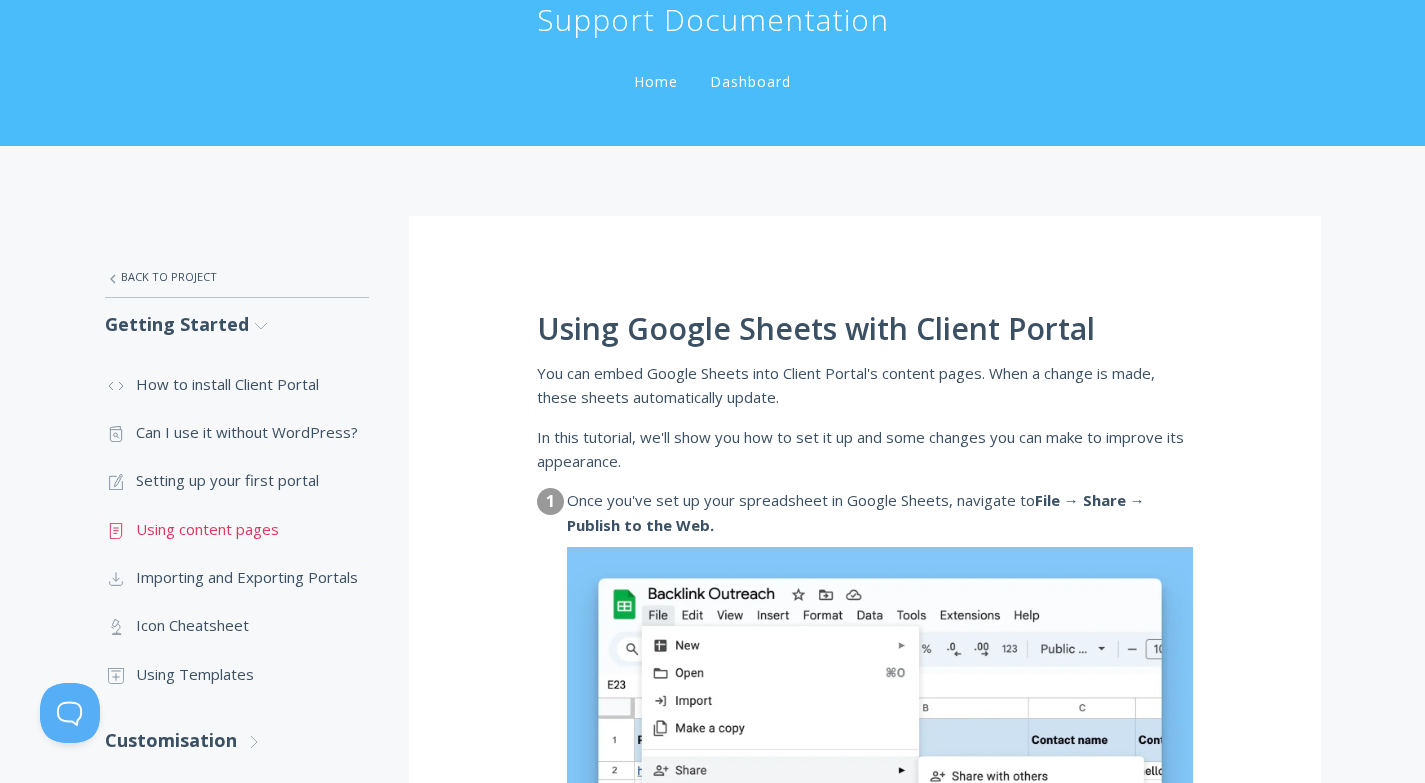 click on ".st0{fill:none;stroke:#000000;stroke-width:2;stroke-miterlimit:10;}
Untitled-15                  Using content pages" at bounding box center [237, 529] 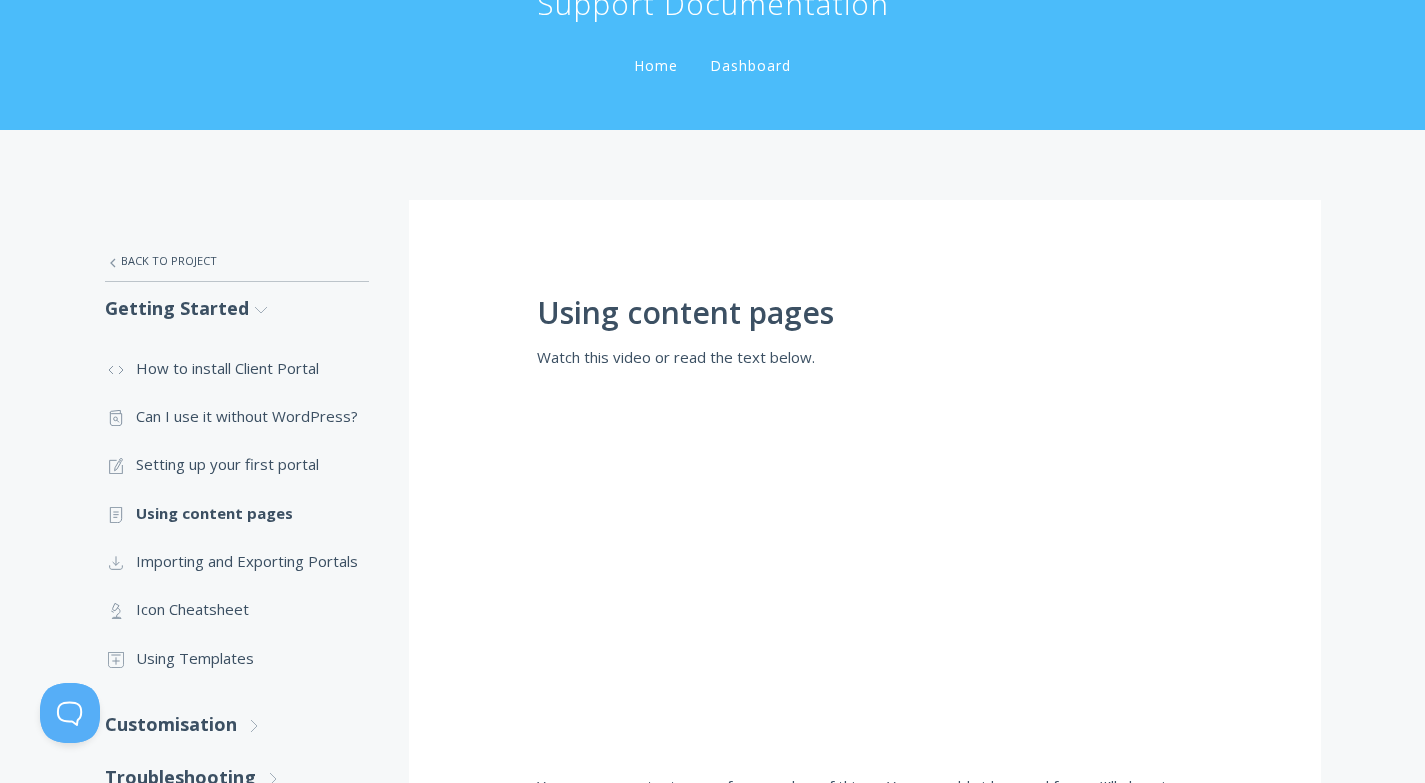 scroll, scrollTop: 0, scrollLeft: 0, axis: both 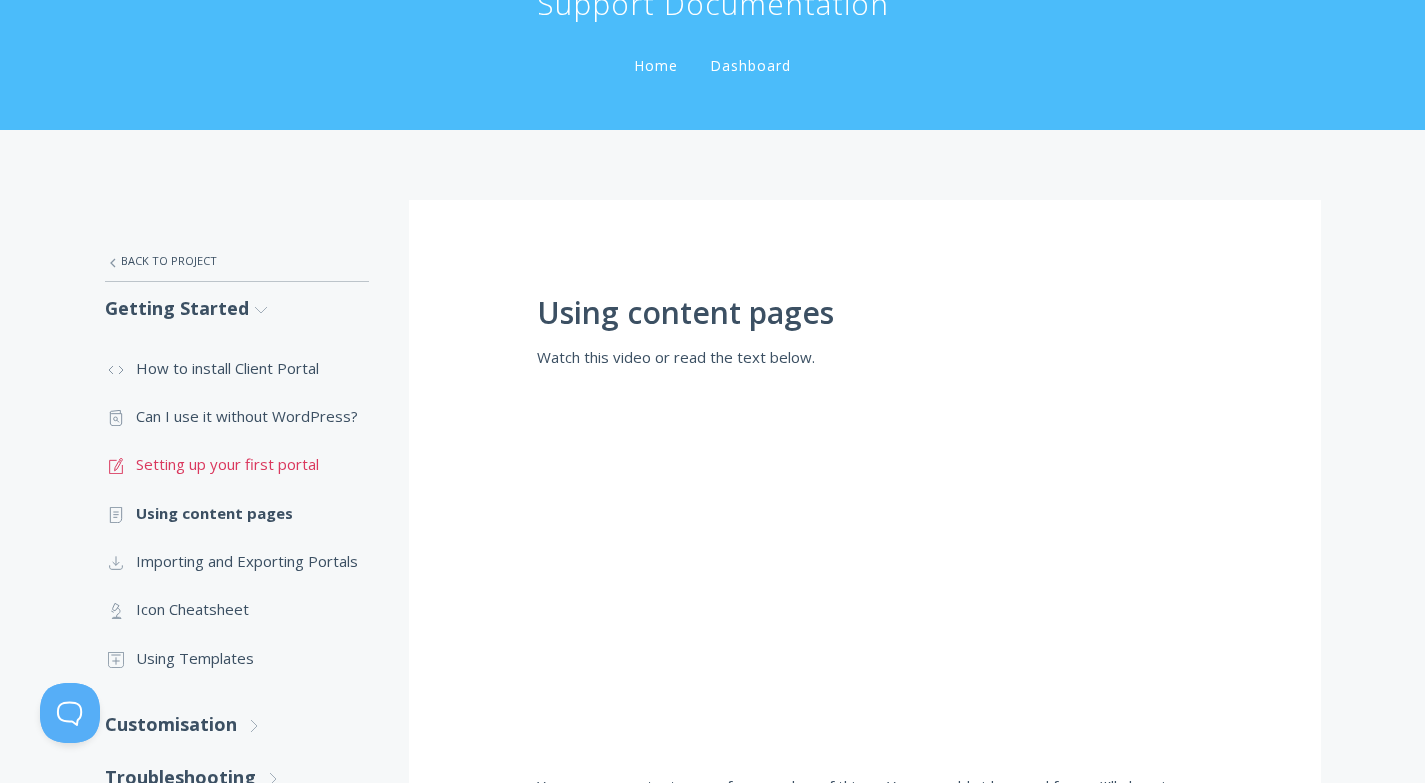 click on ".st0{fill:none;stroke:#000000;stroke-width:2;stroke-miterlimit:10;}
1. General                Setting up your first portal" at bounding box center (237, 464) 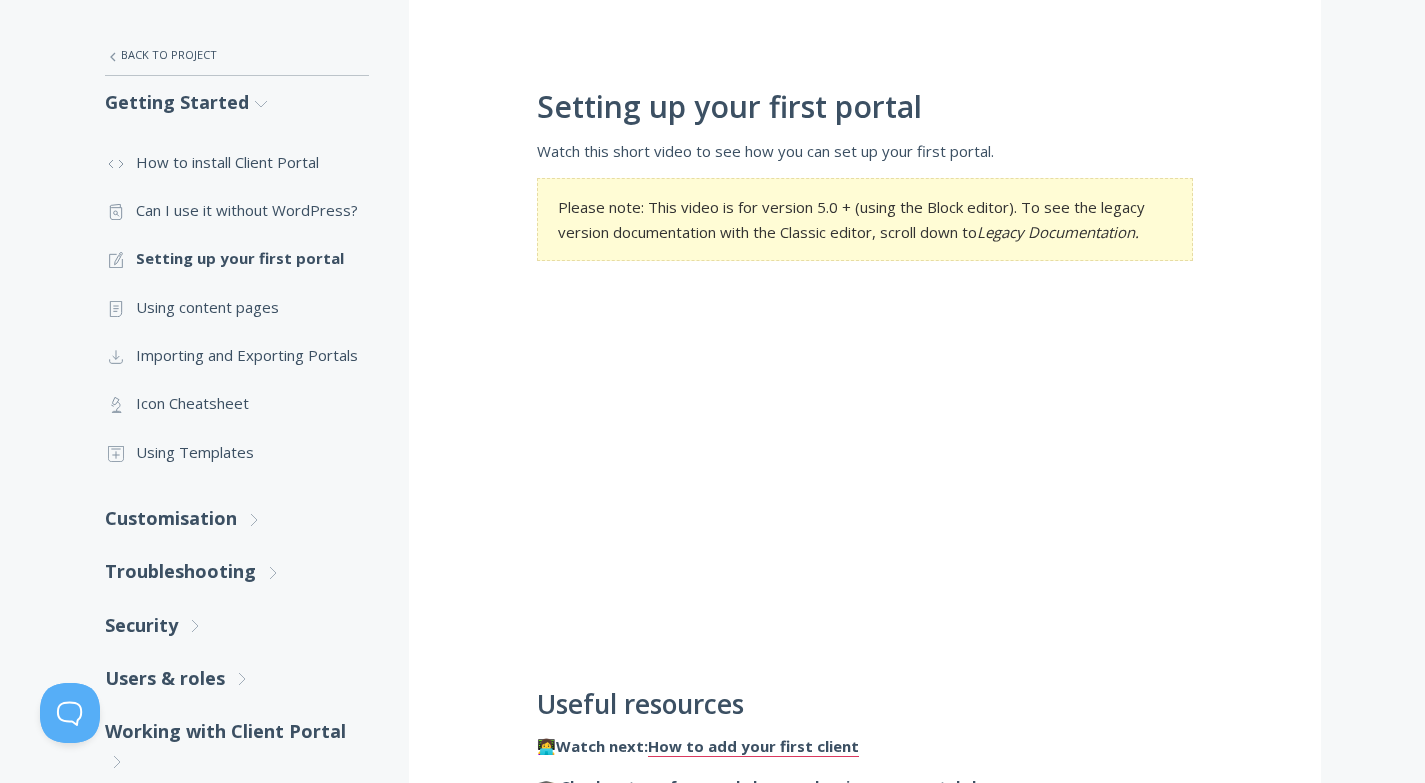 scroll, scrollTop: 0, scrollLeft: 0, axis: both 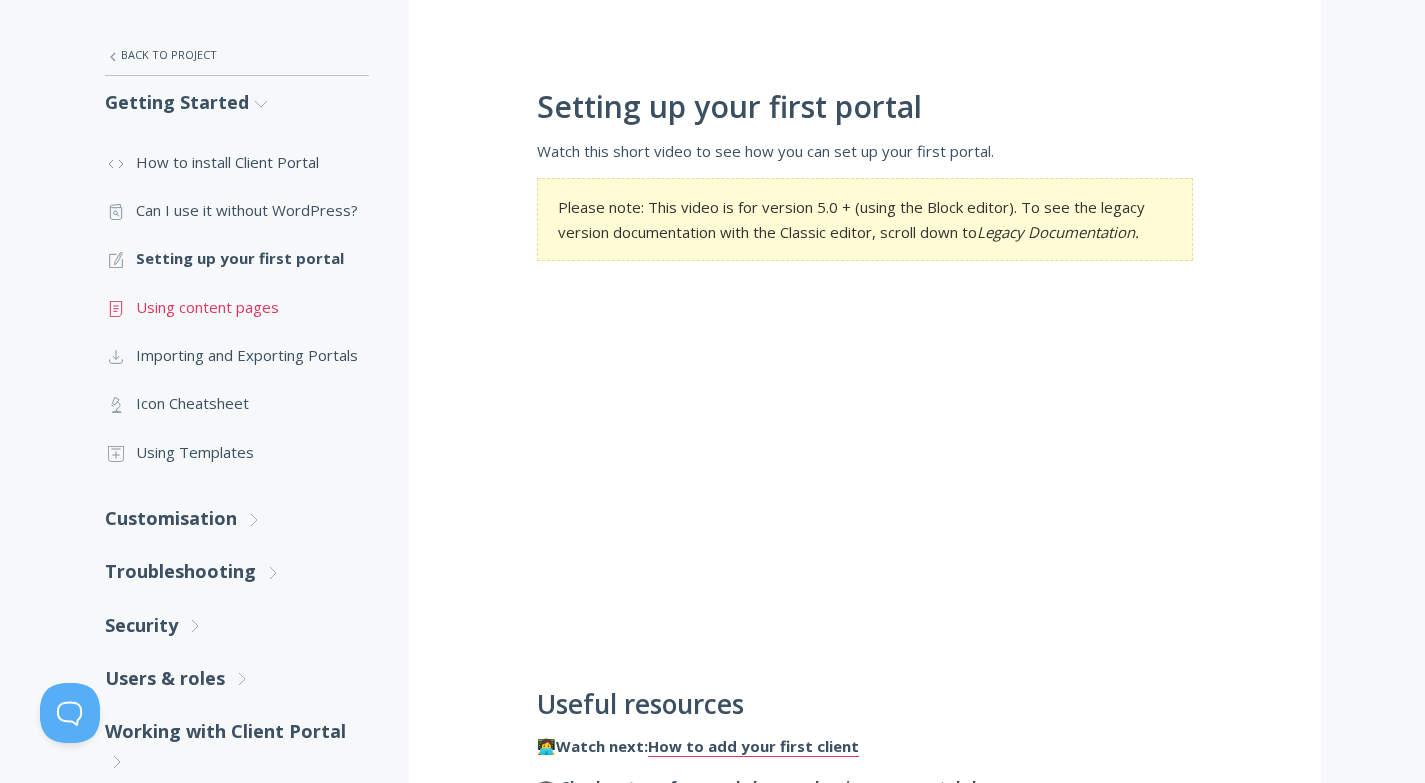 click on ".st0{fill:none;stroke:#000000;stroke-width:2;stroke-miterlimit:10;}
Untitled-15                  Using content pages" at bounding box center [237, 307] 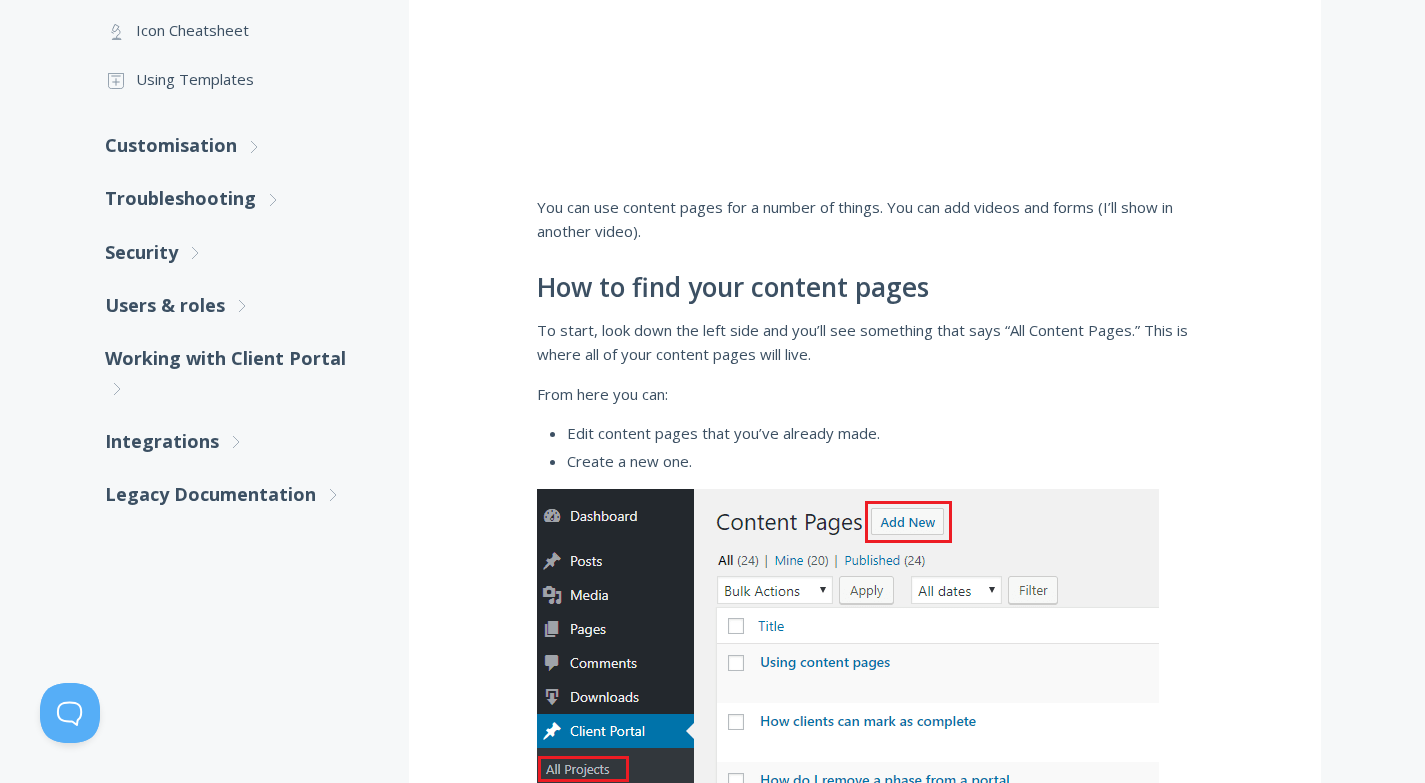 scroll, scrollTop: 287, scrollLeft: 0, axis: vertical 